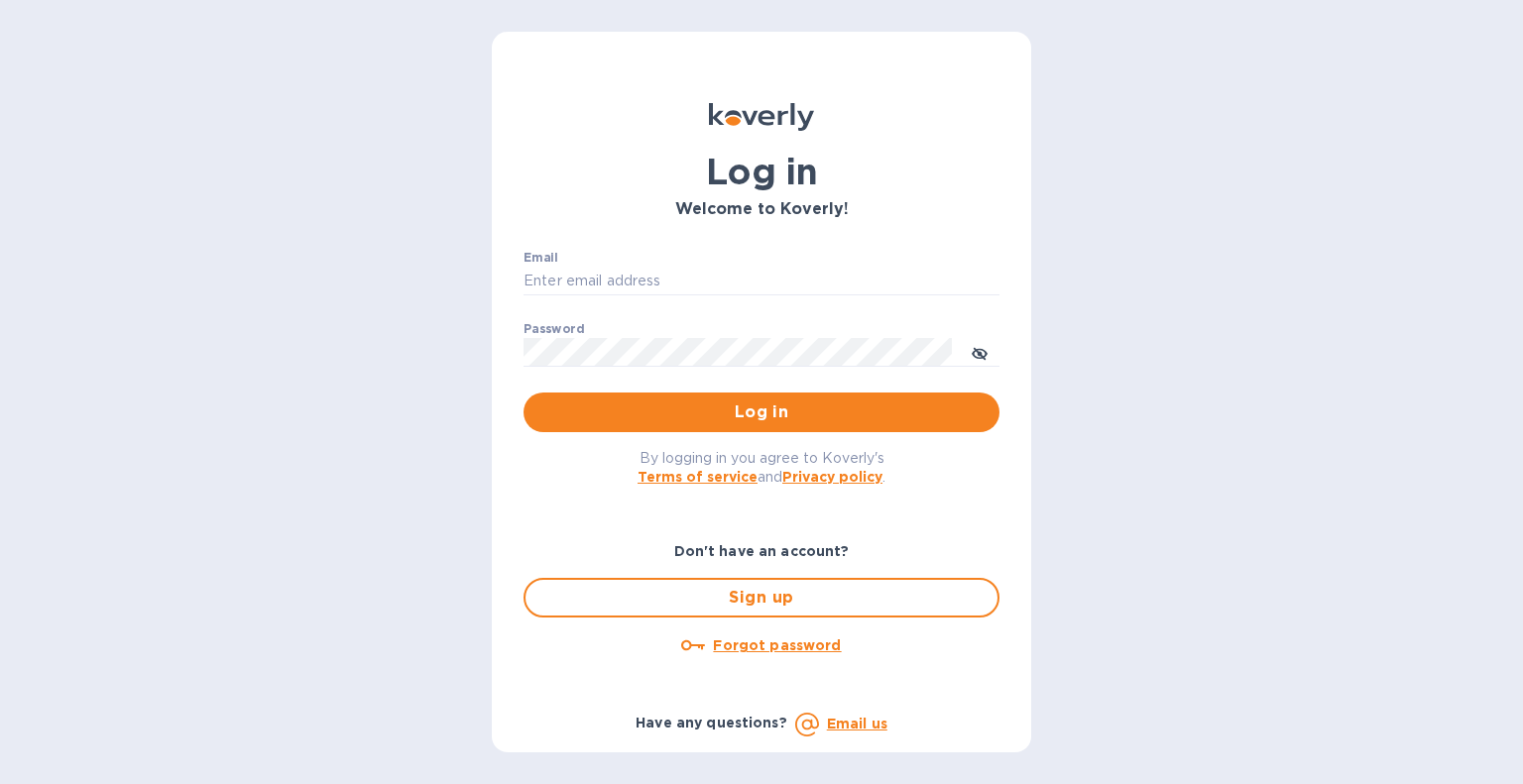 scroll, scrollTop: 0, scrollLeft: 0, axis: both 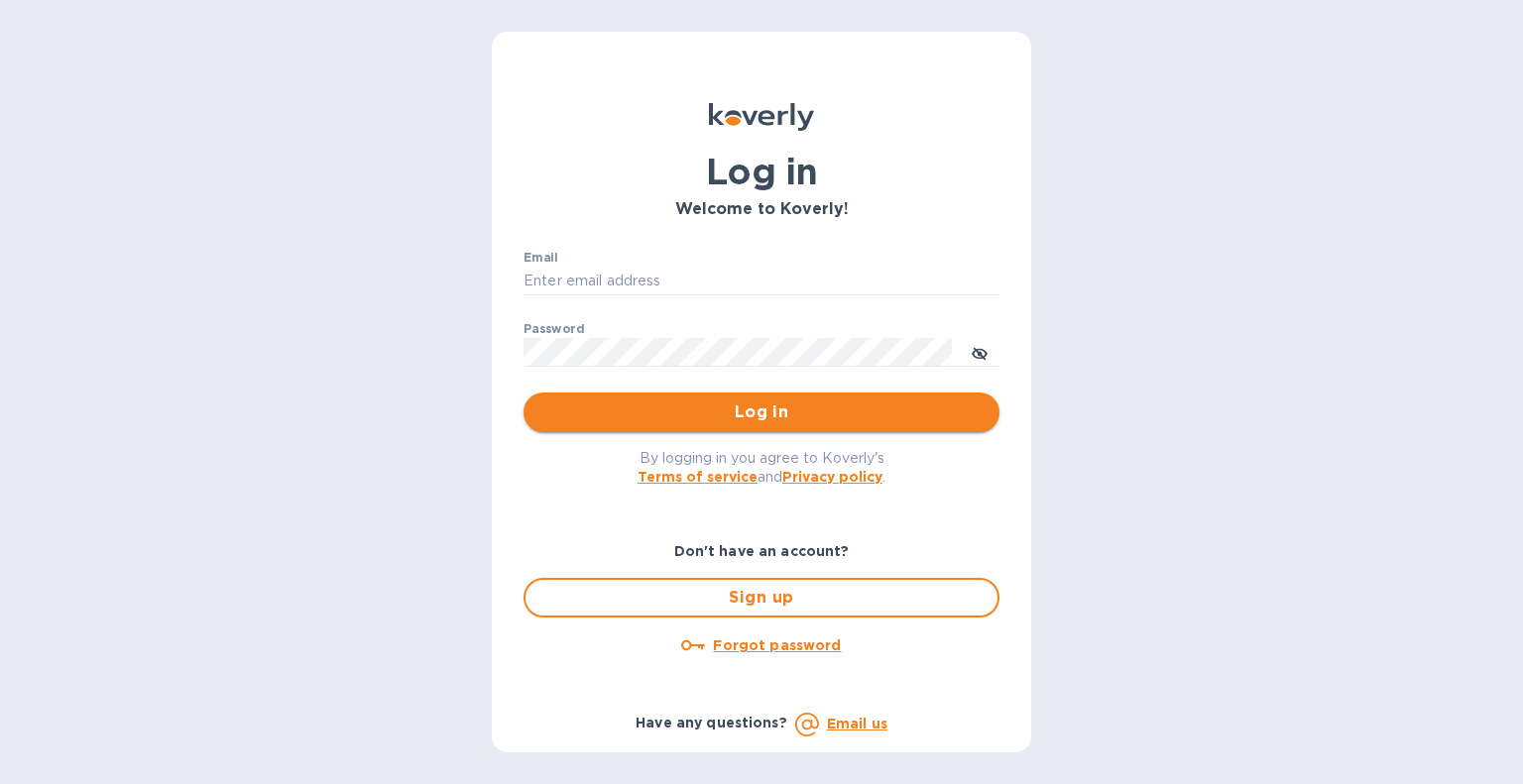 type on "[USERNAME]@[DOMAIN]" 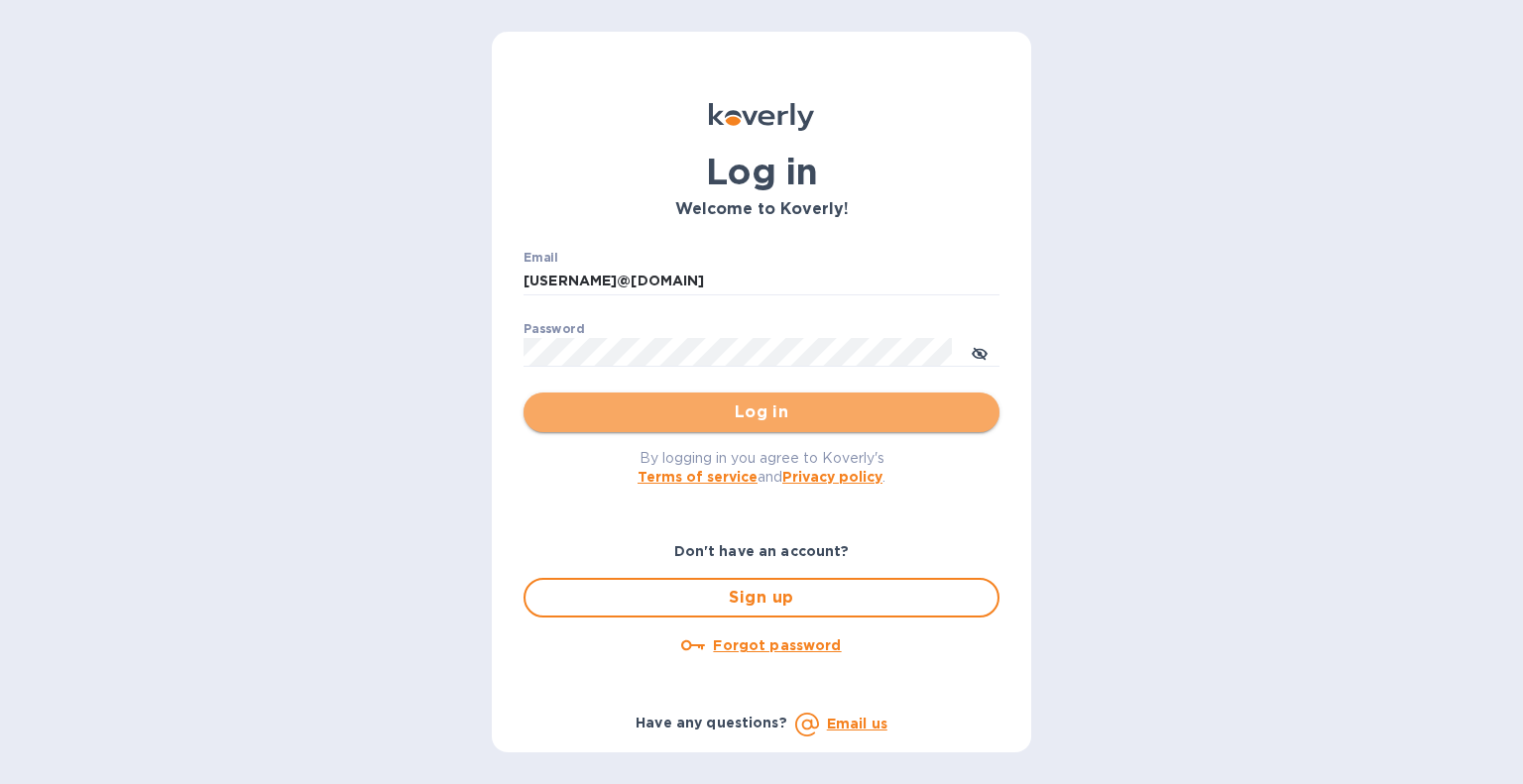 click on "Log in" at bounding box center (762, 412) 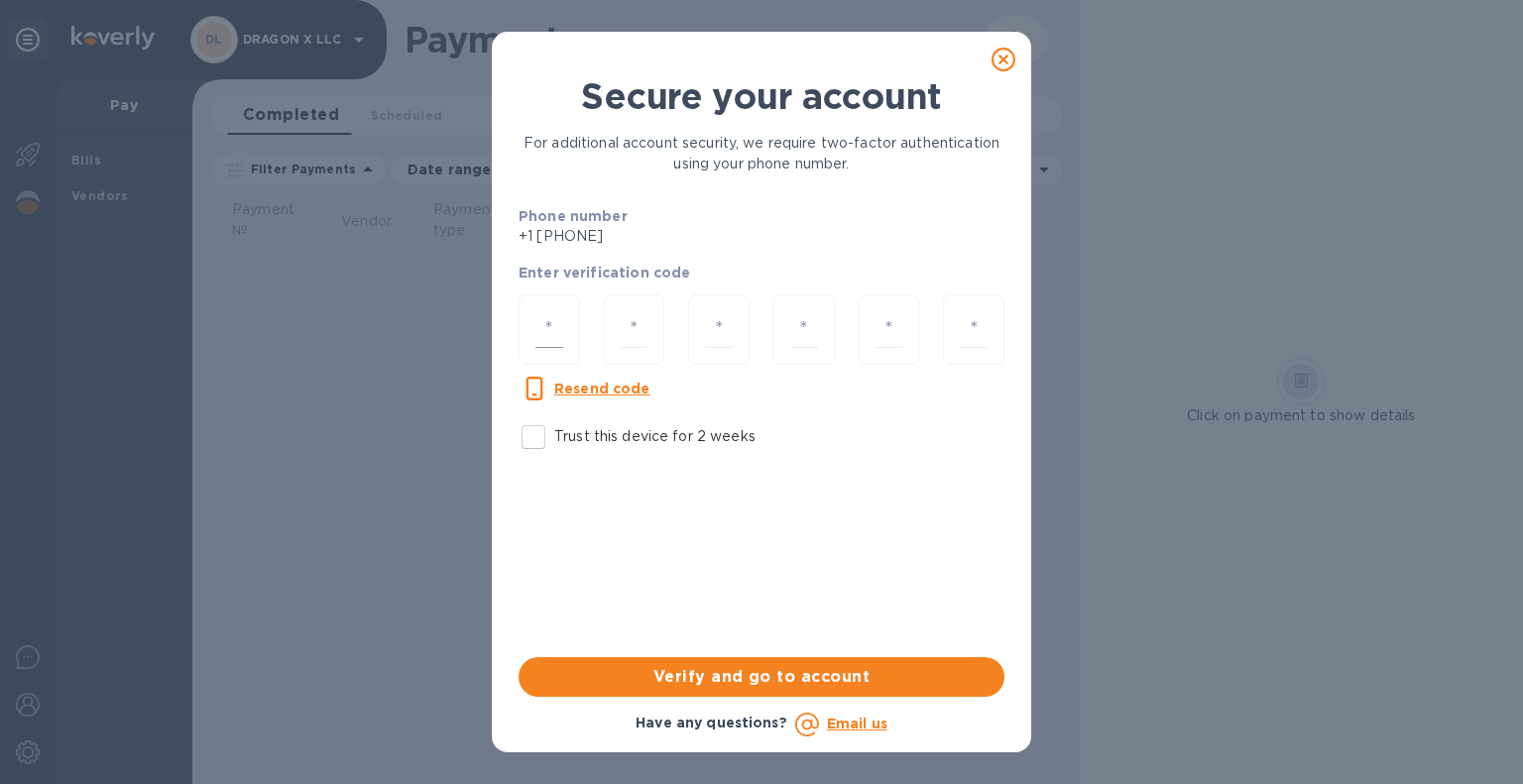 click at bounding box center (549, 329) 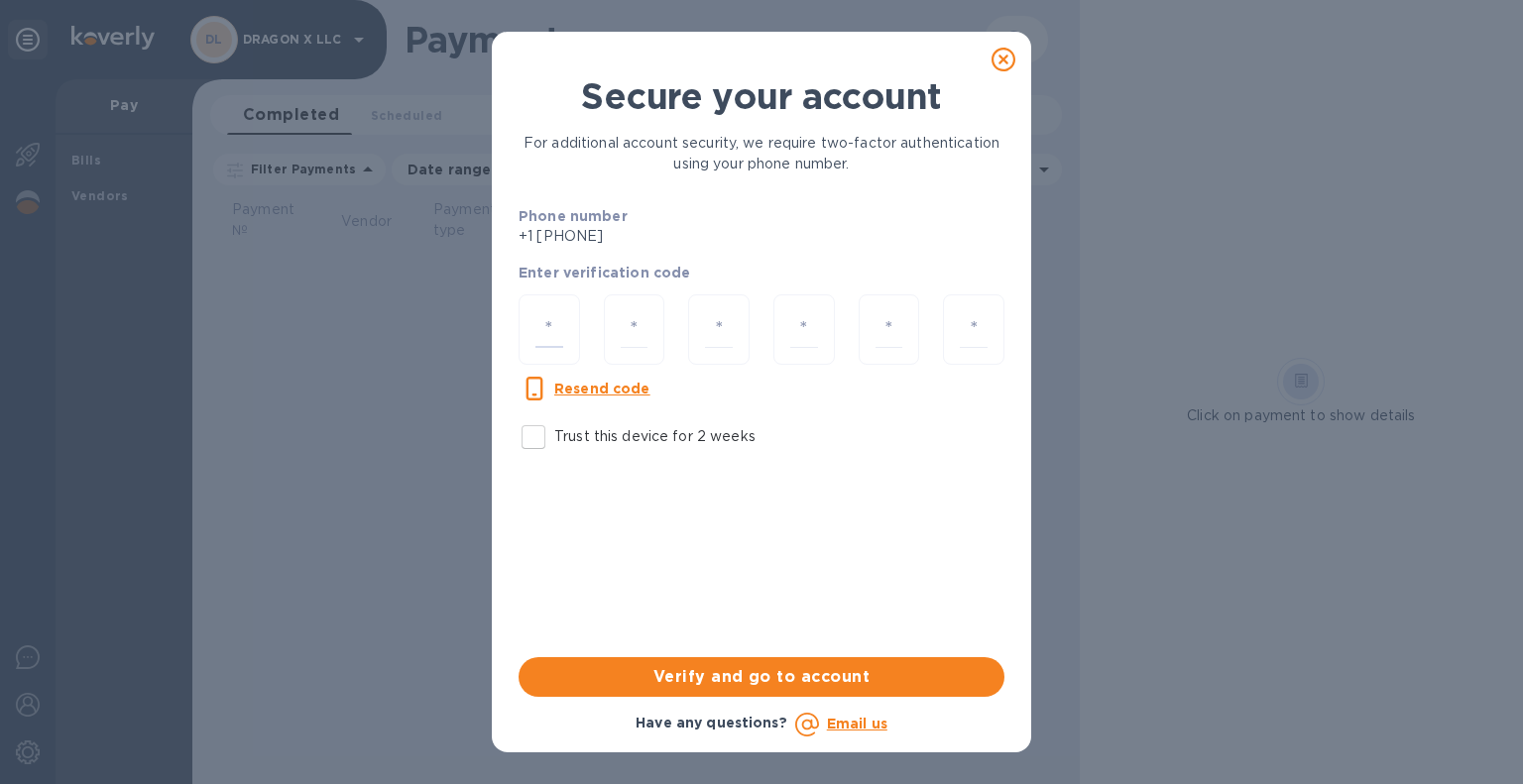 type on "5" 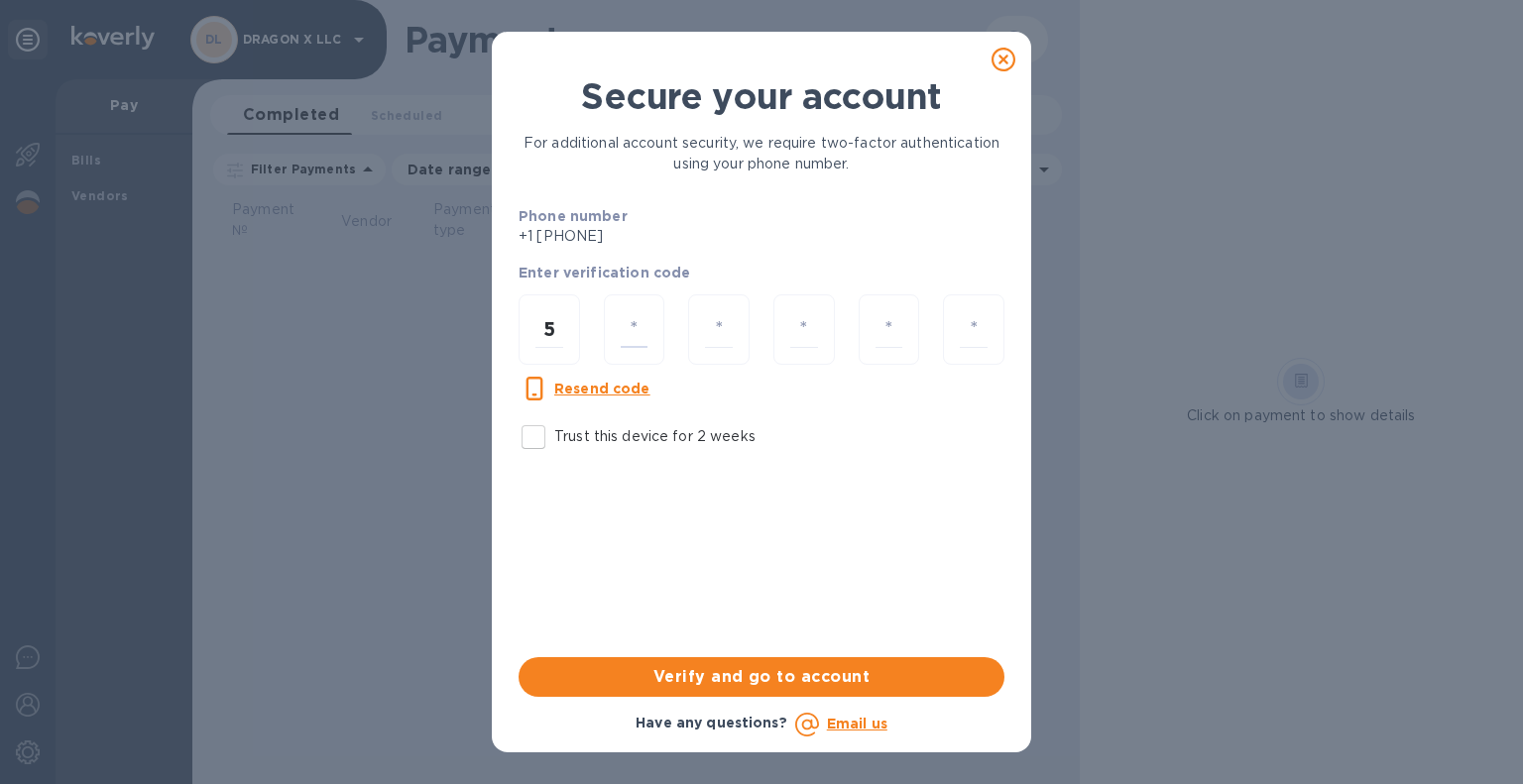 type on "4" 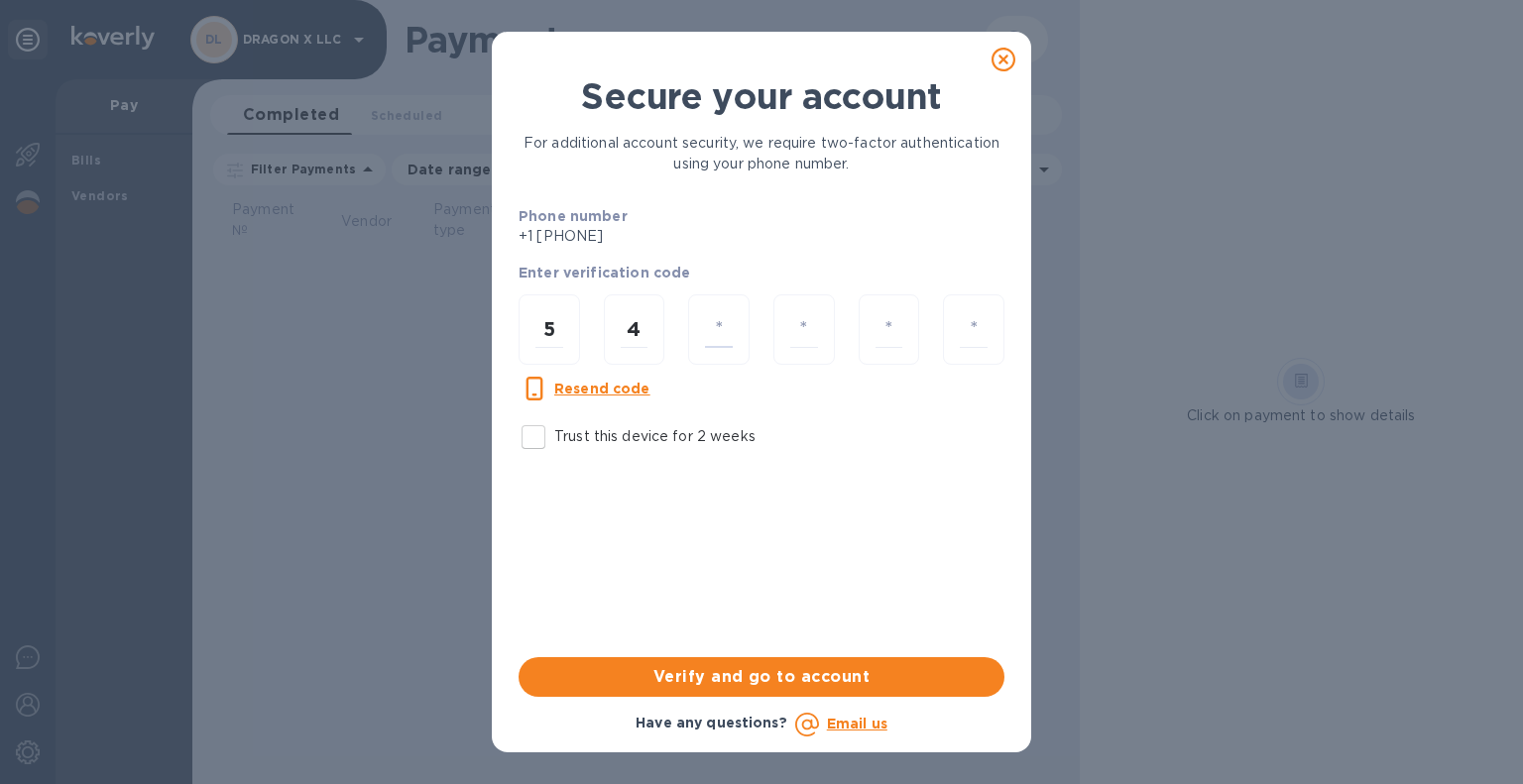 type on "7" 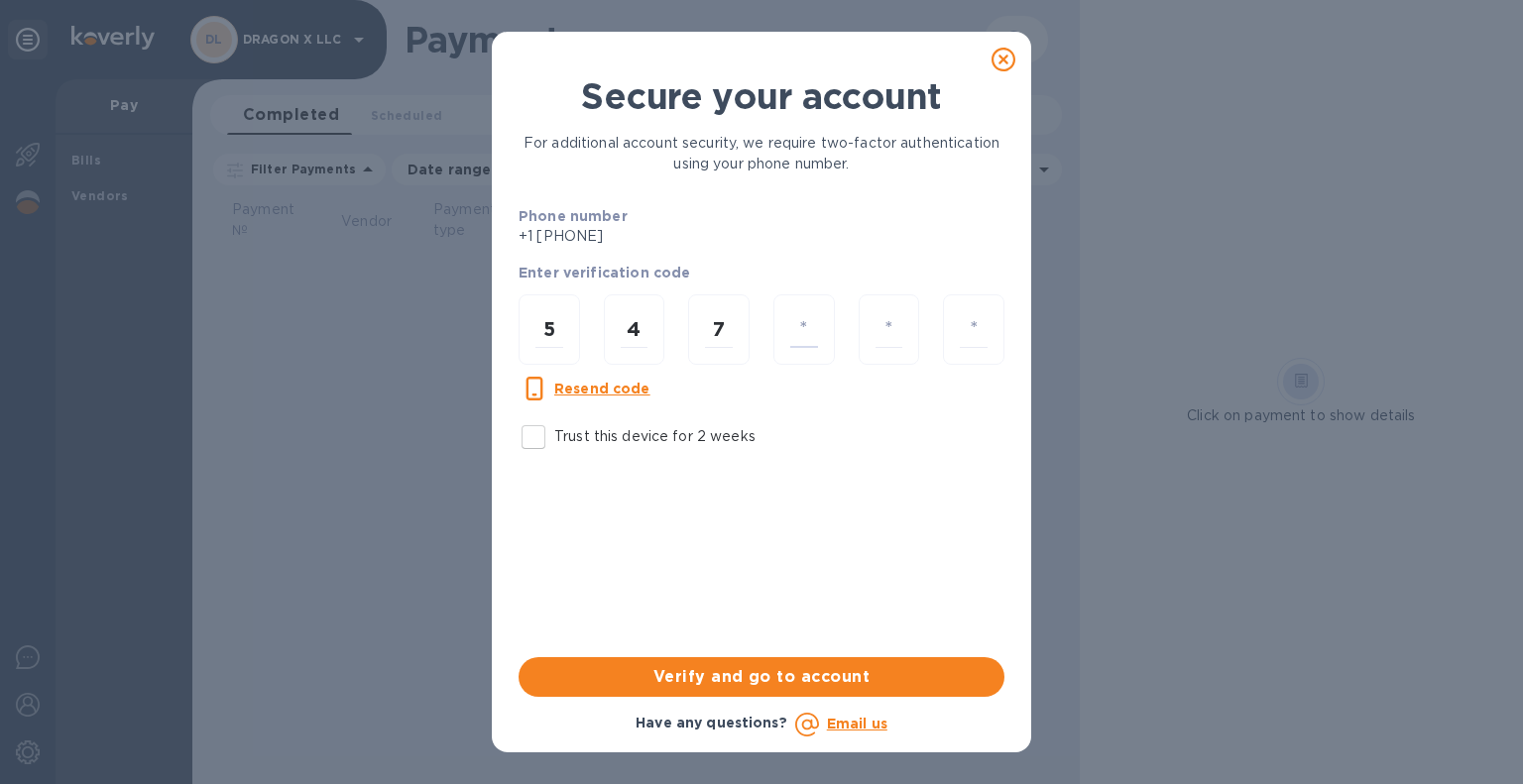 type on "5" 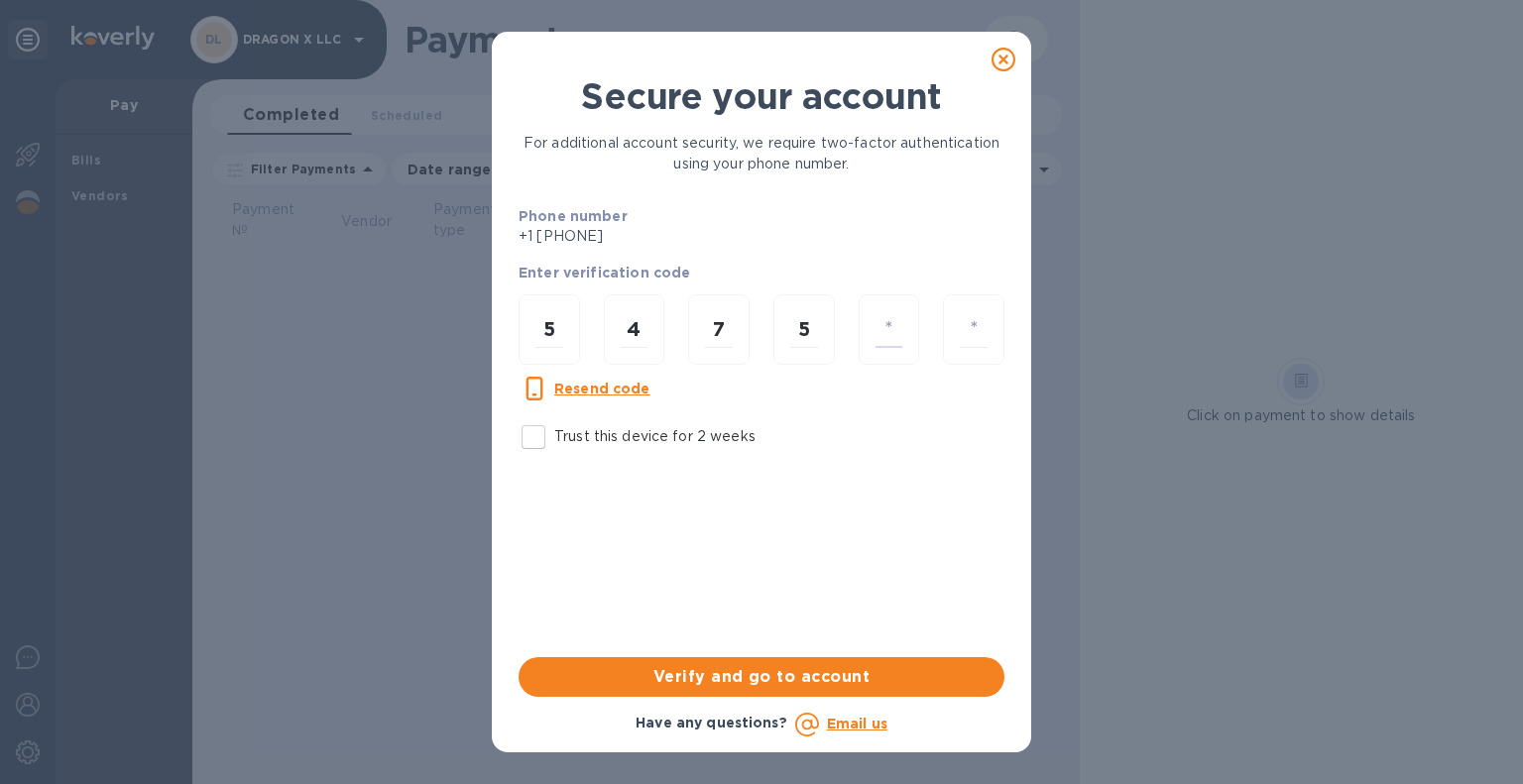 type on "9" 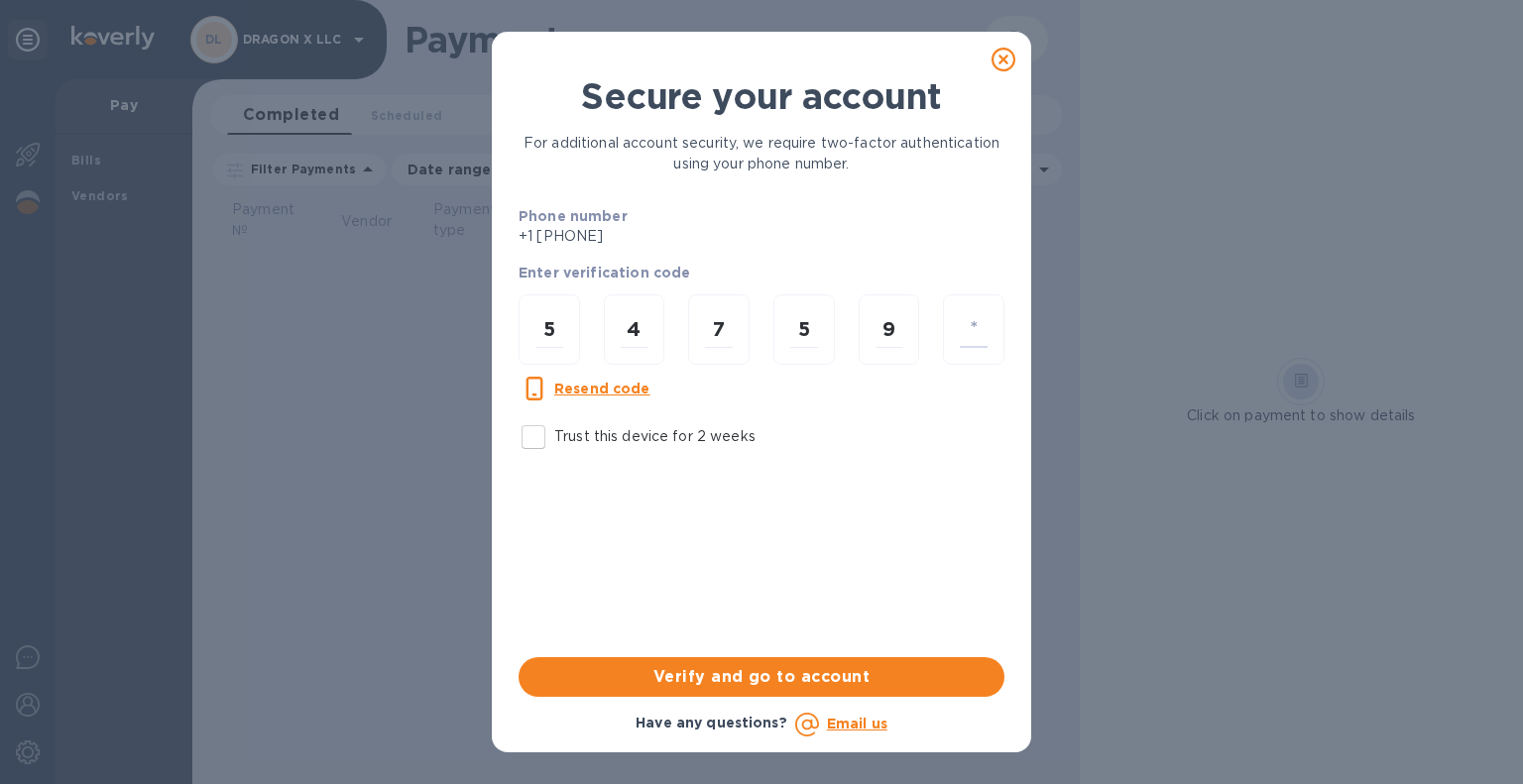 type on "3" 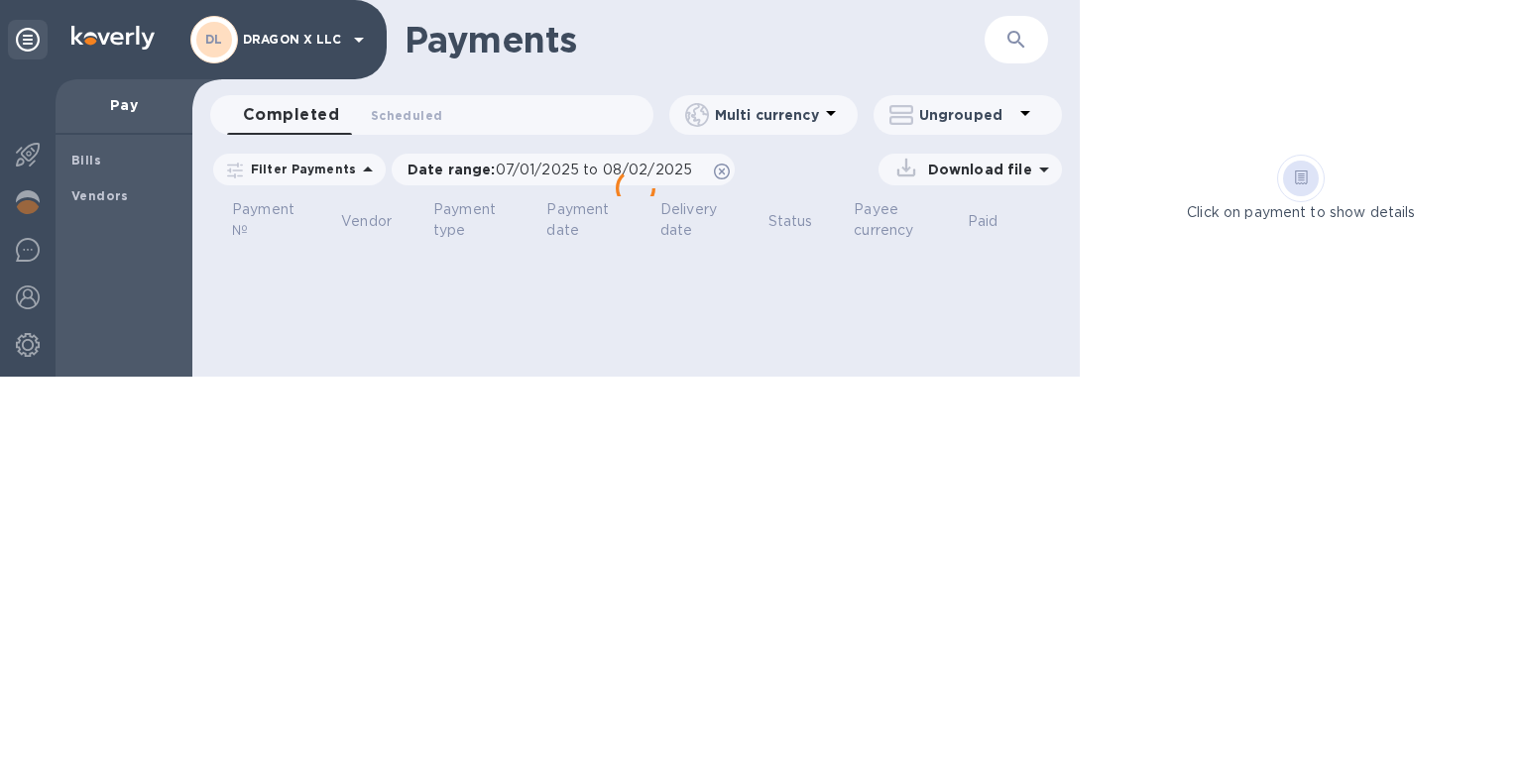 scroll, scrollTop: 0, scrollLeft: 0, axis: both 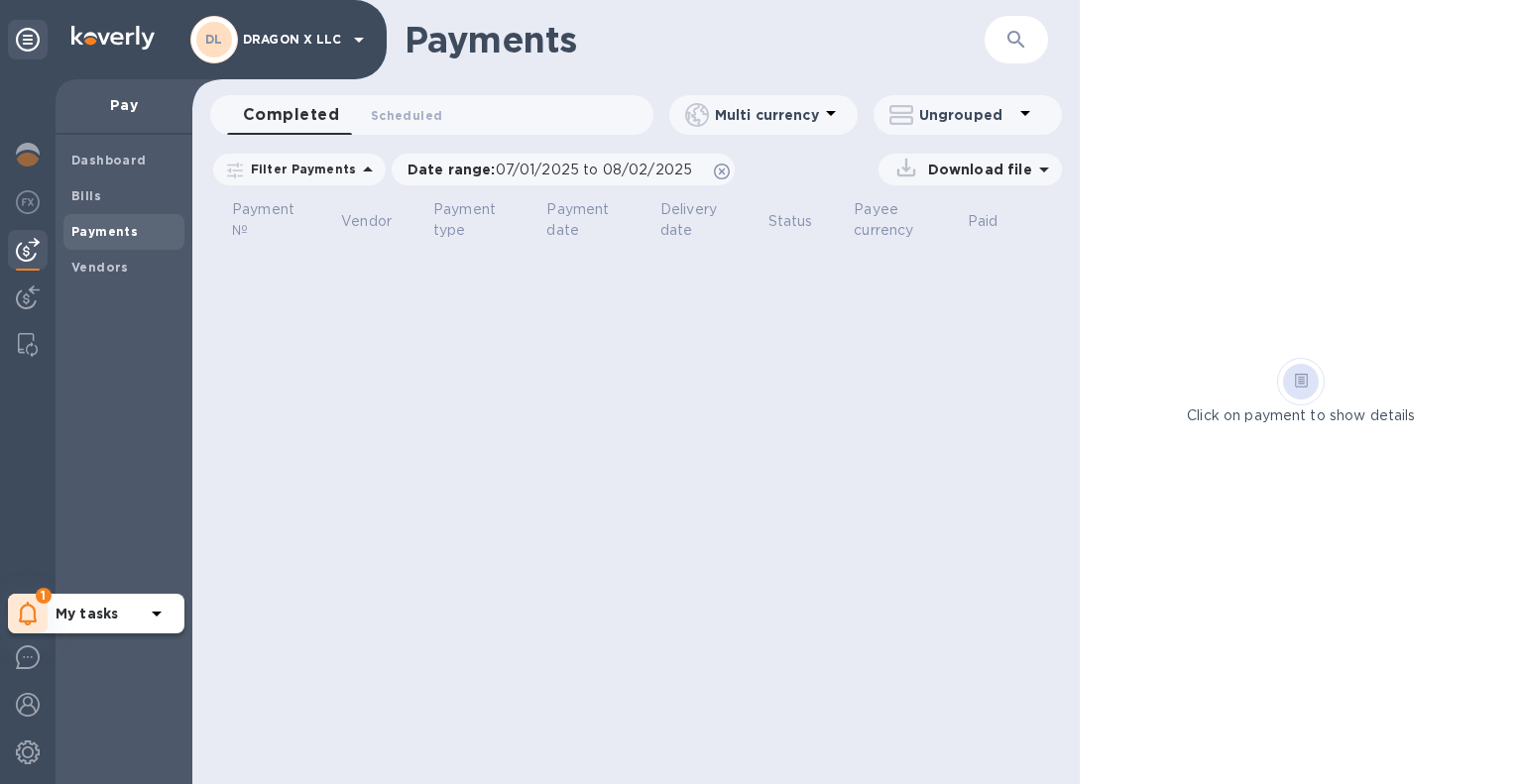 click on "1" at bounding box center [28, 614] 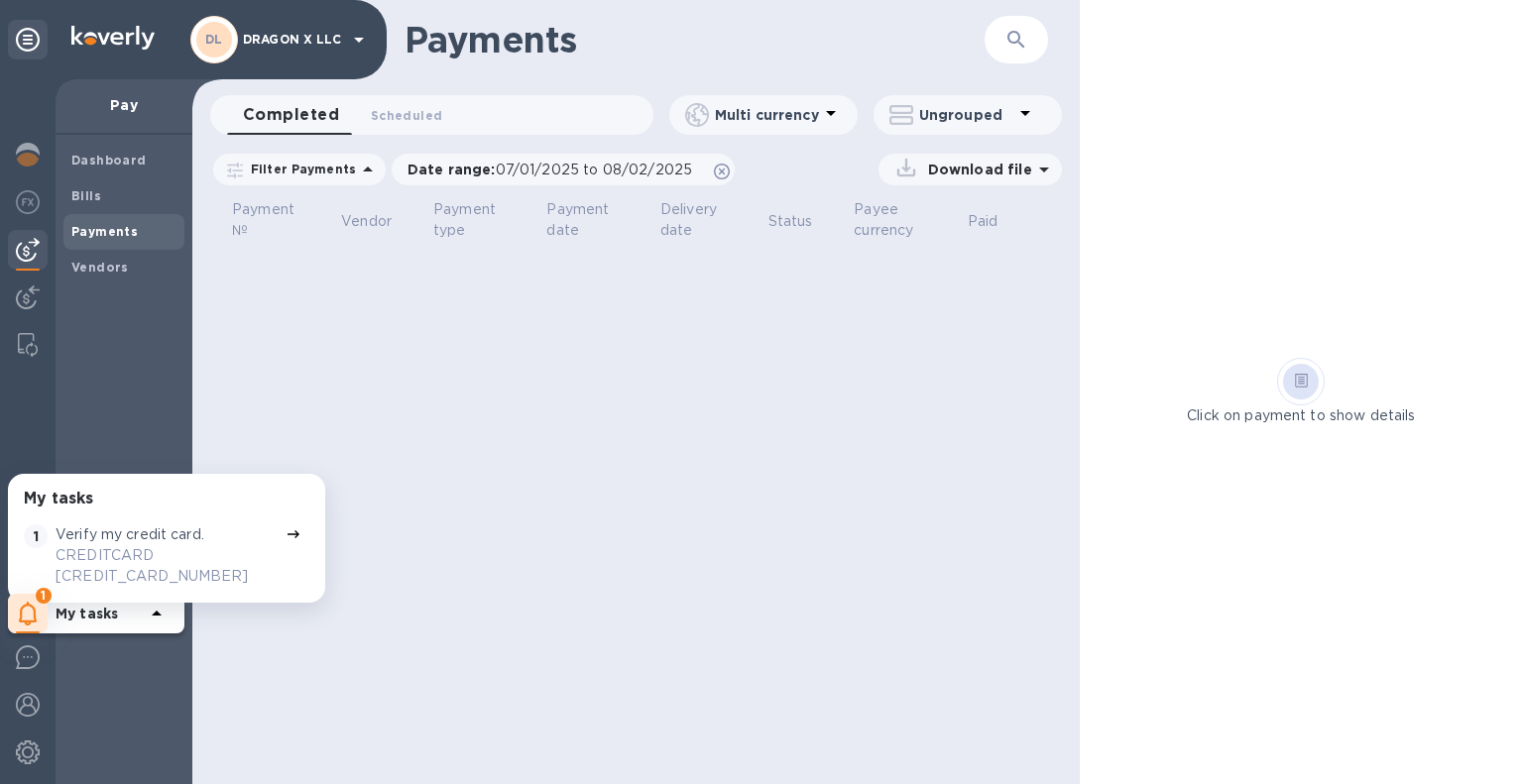 click on "CREDITCARD [CREDIT_CARD_NUMBER]" at bounding box center (167, 566) 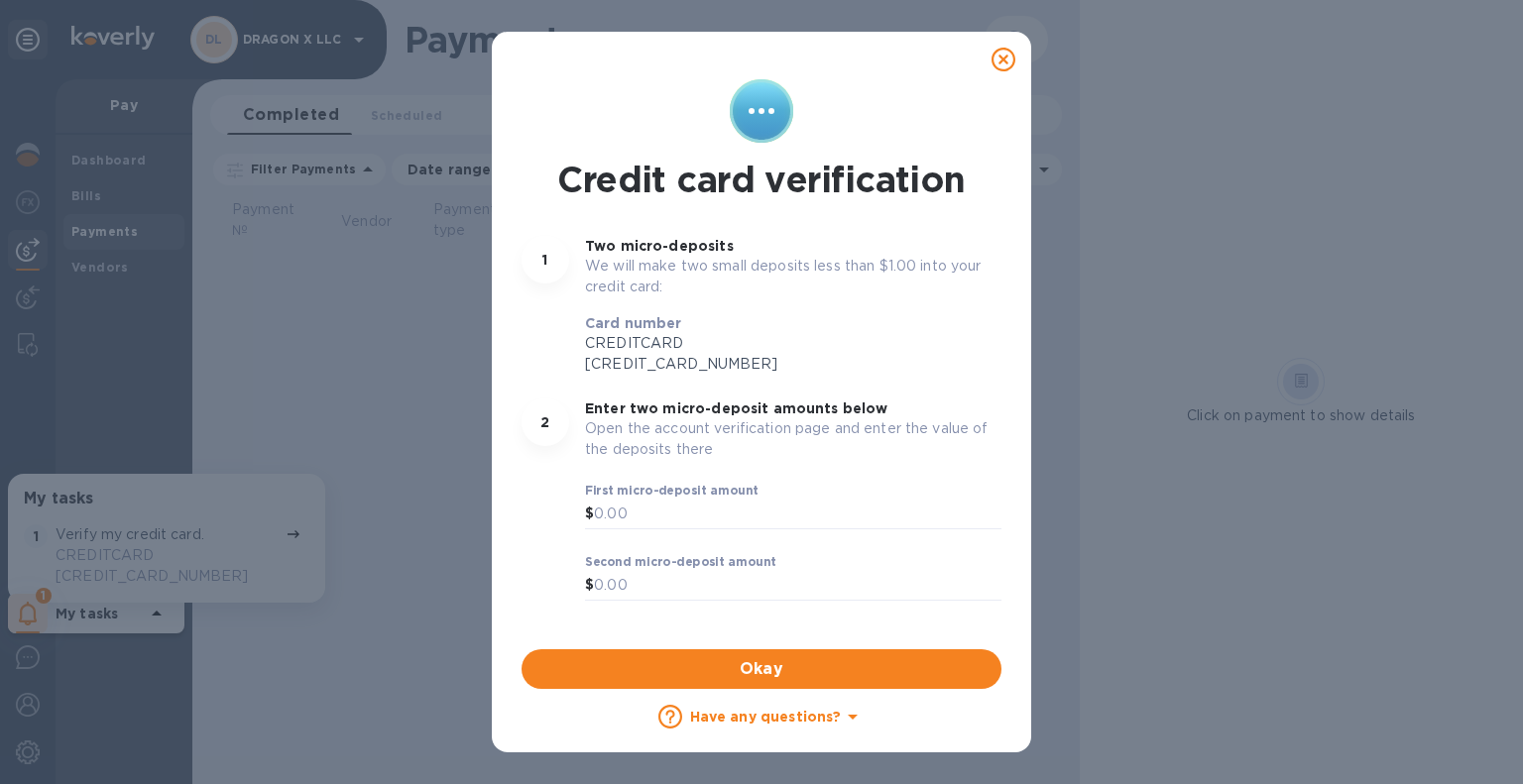 click 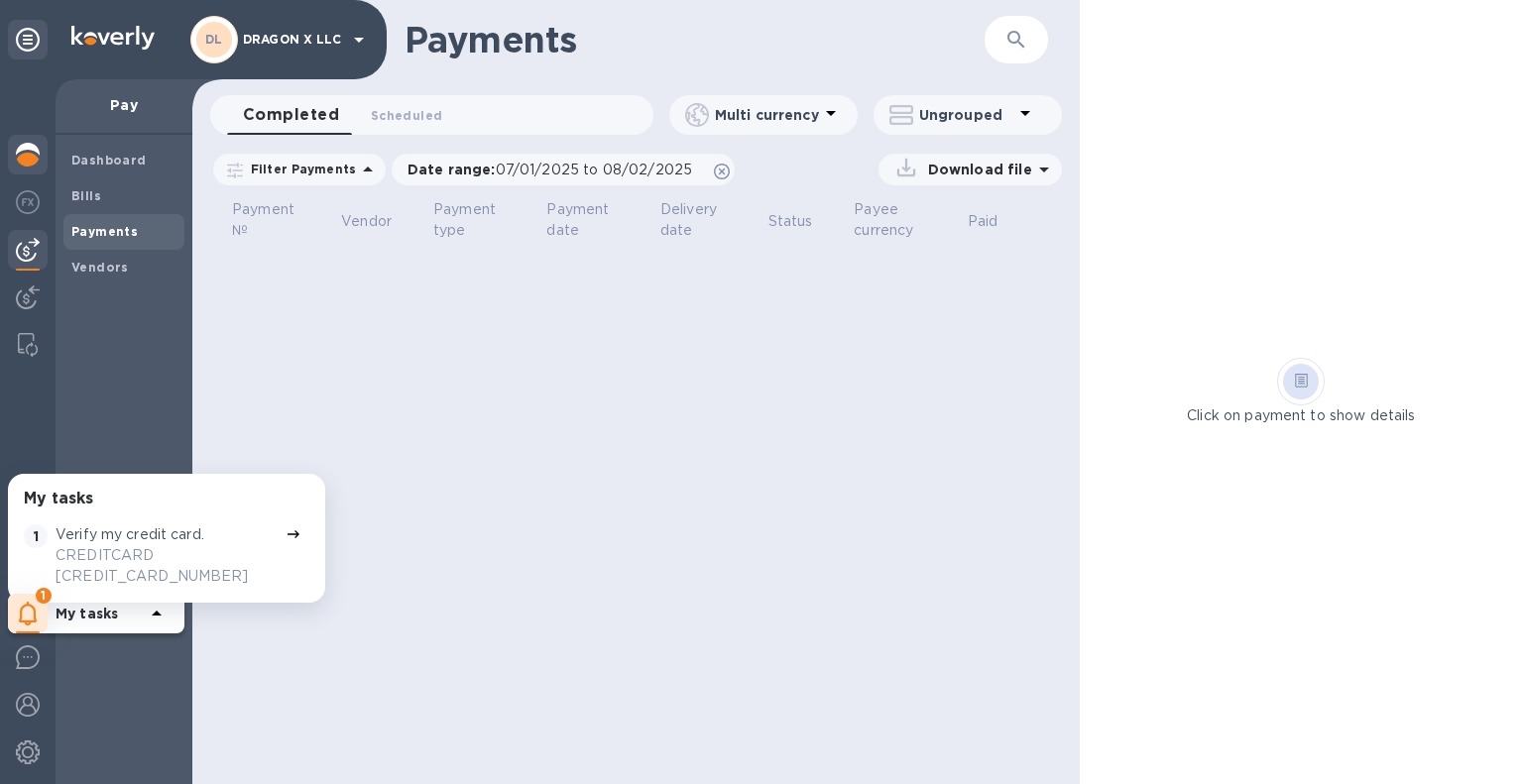 click at bounding box center [28, 155] 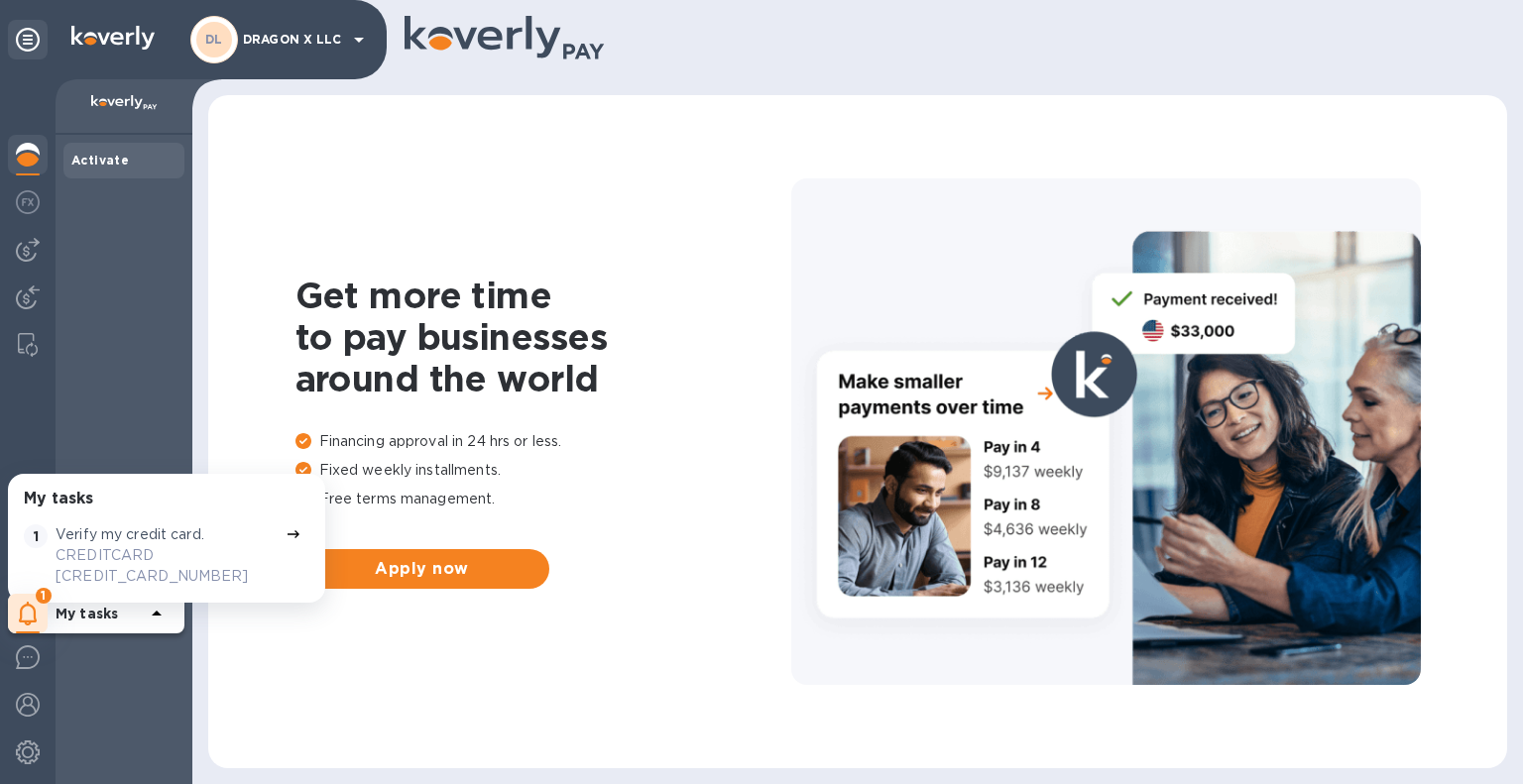 click on "Get more time to pay businesses around the world Financing approval in 24 hrs or less. Fixed weekly installments. Free terms management. Apply now" at bounding box center (543, 431) 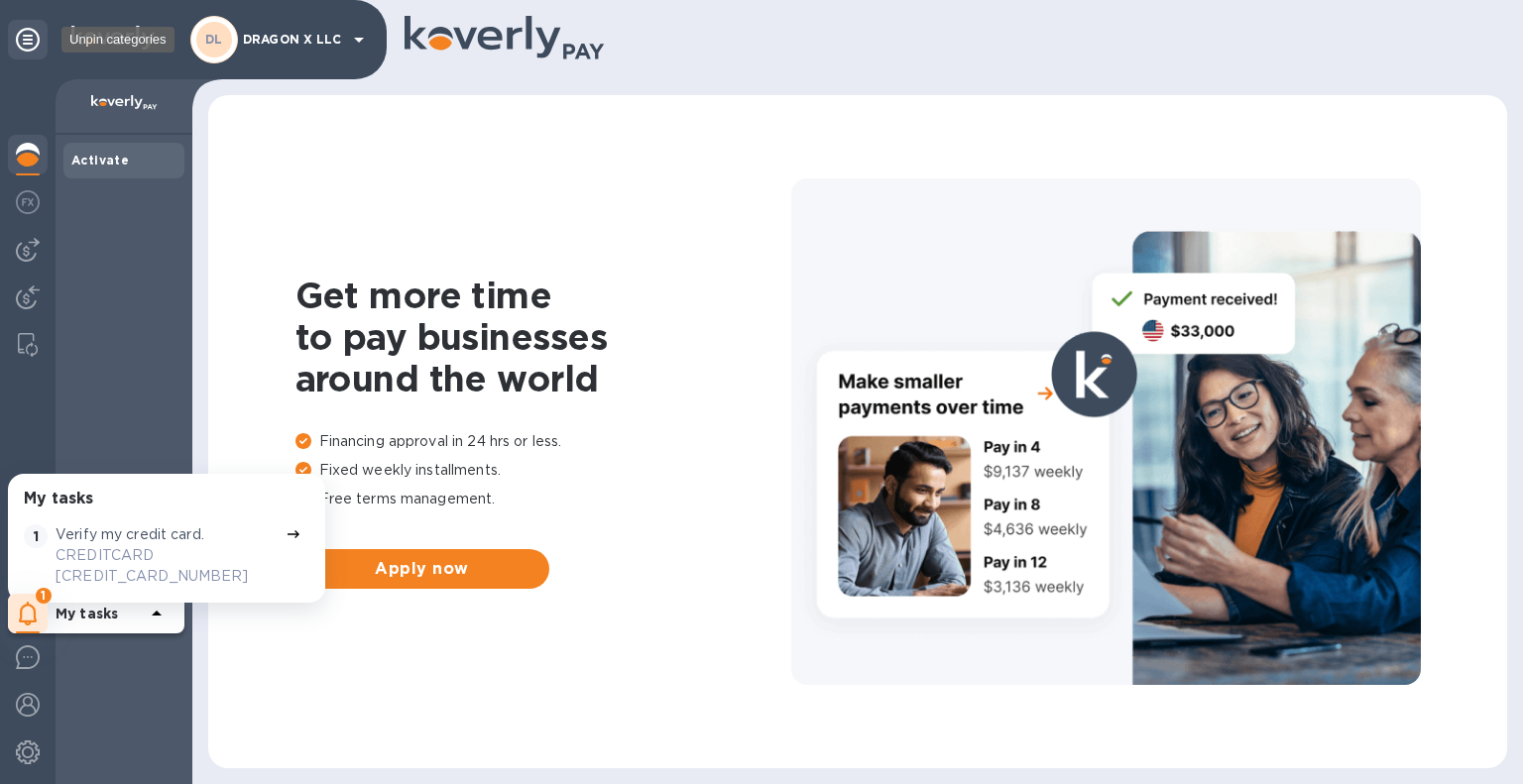 click 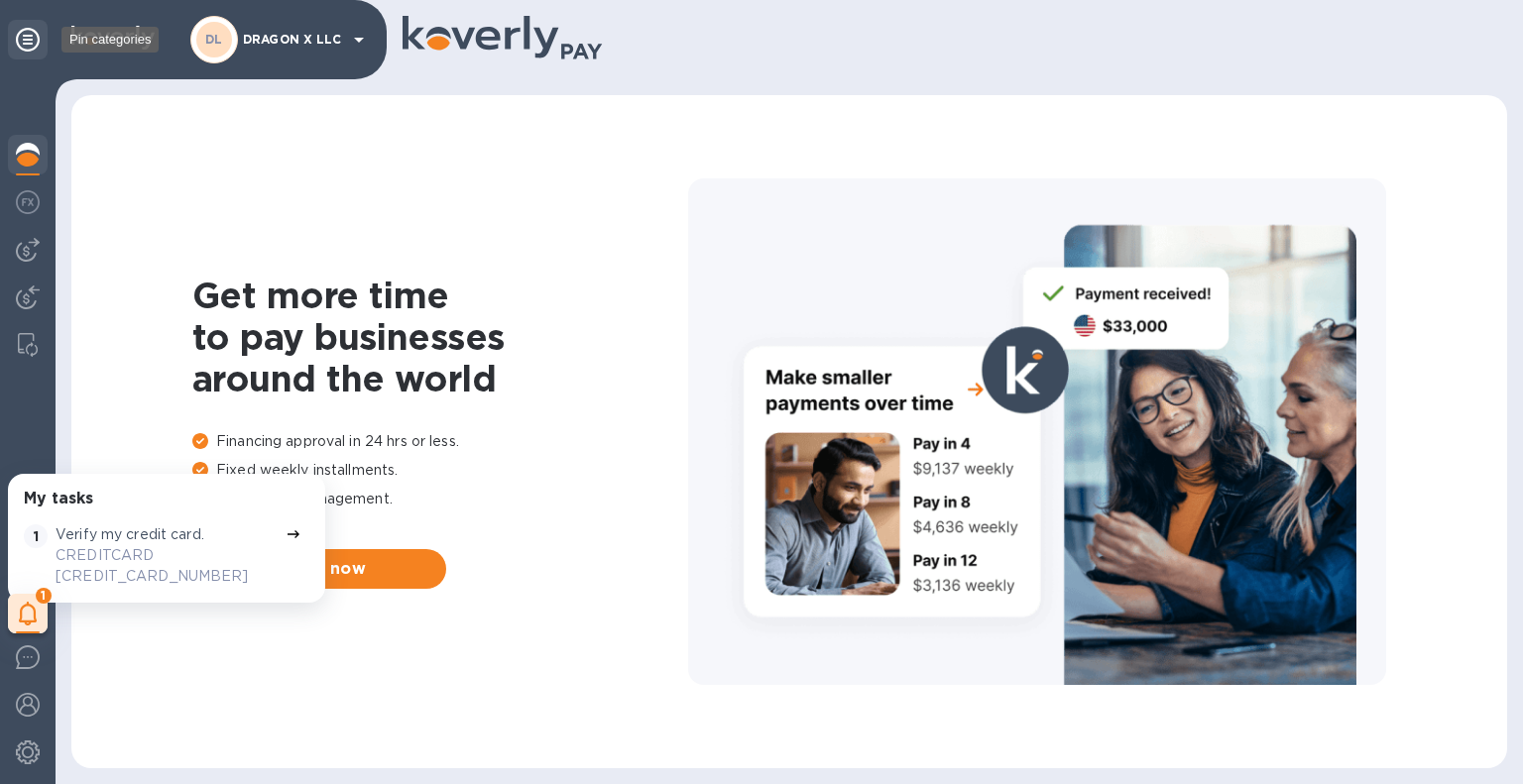 click 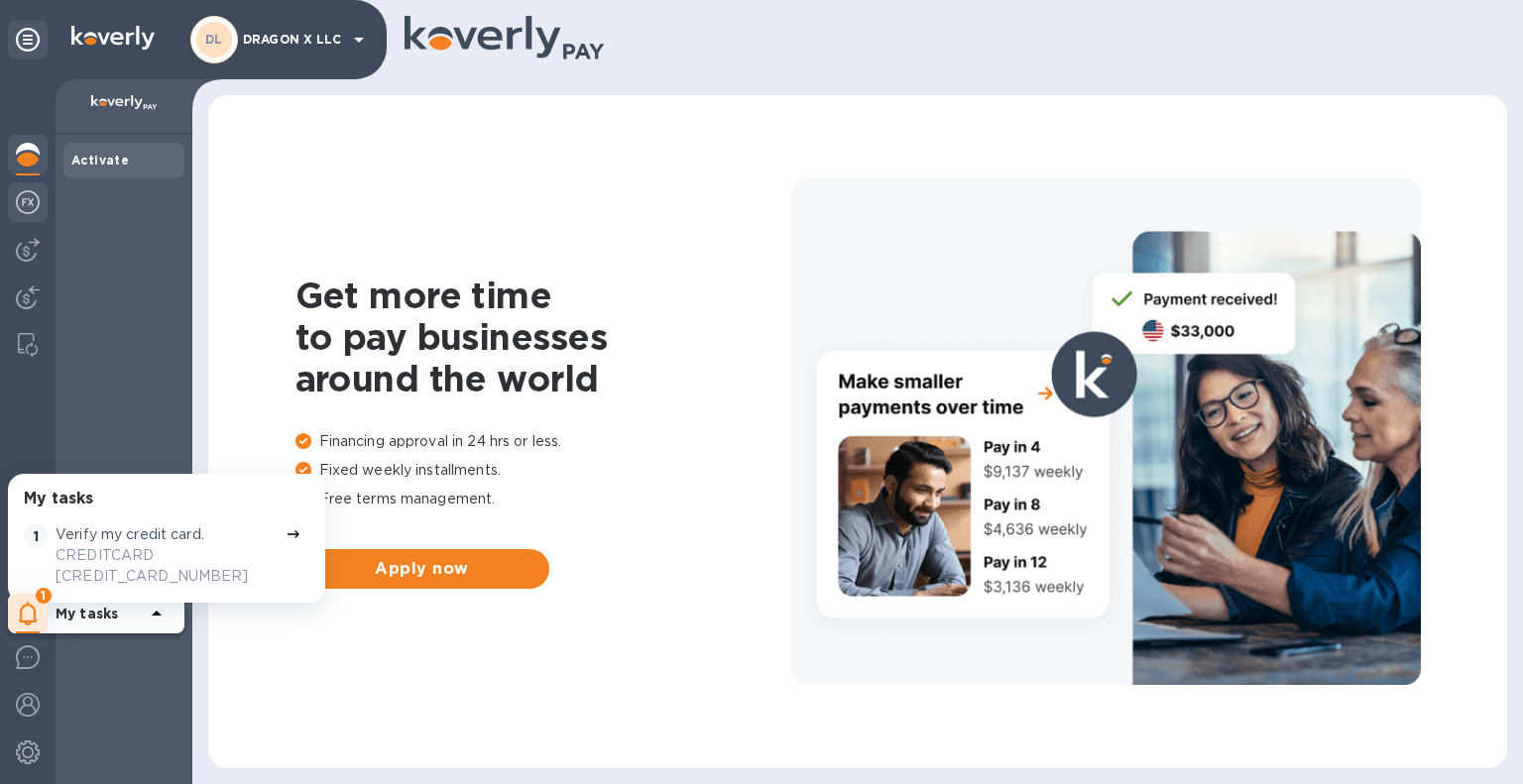 click at bounding box center (28, 202) 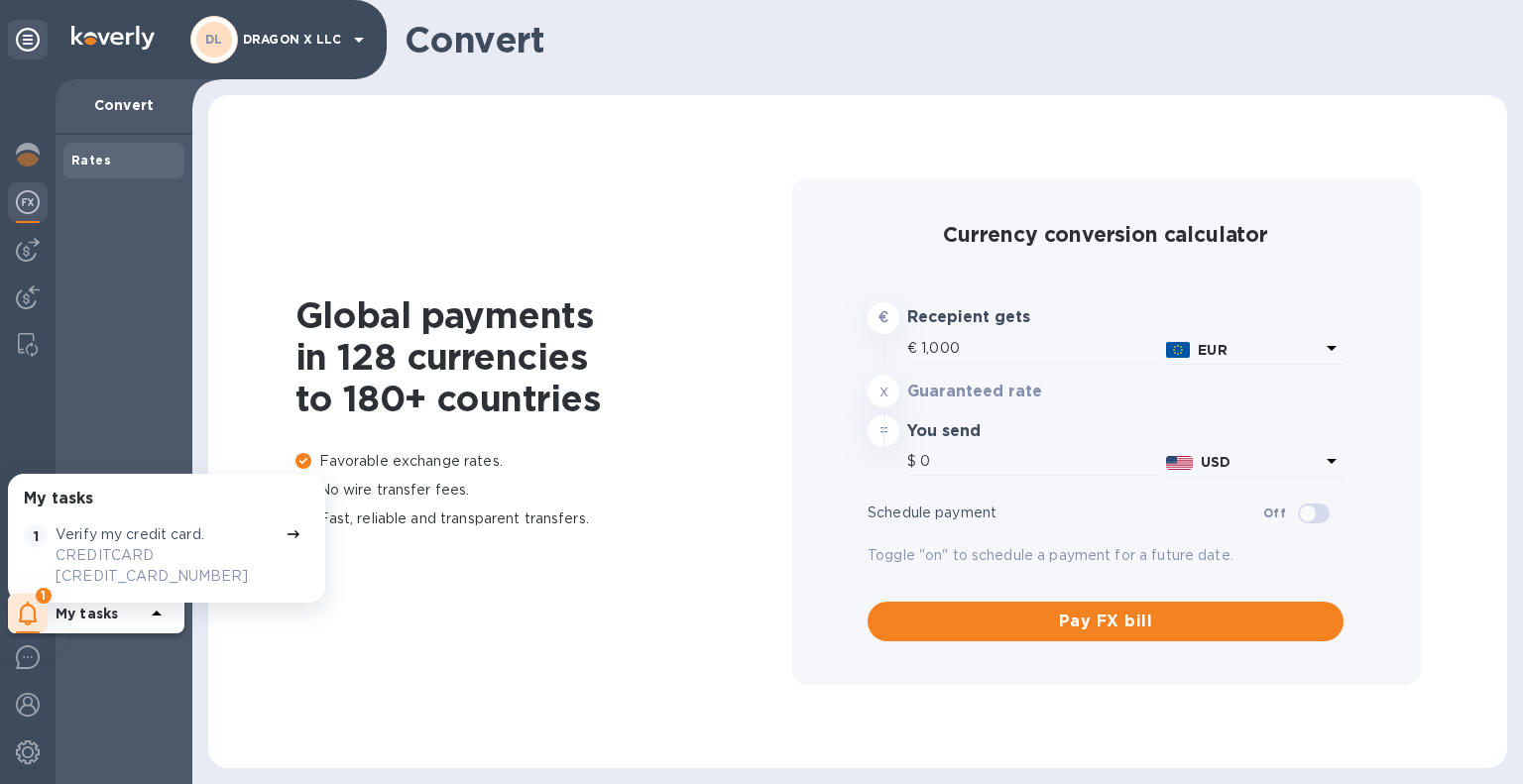 type on "1,159.87" 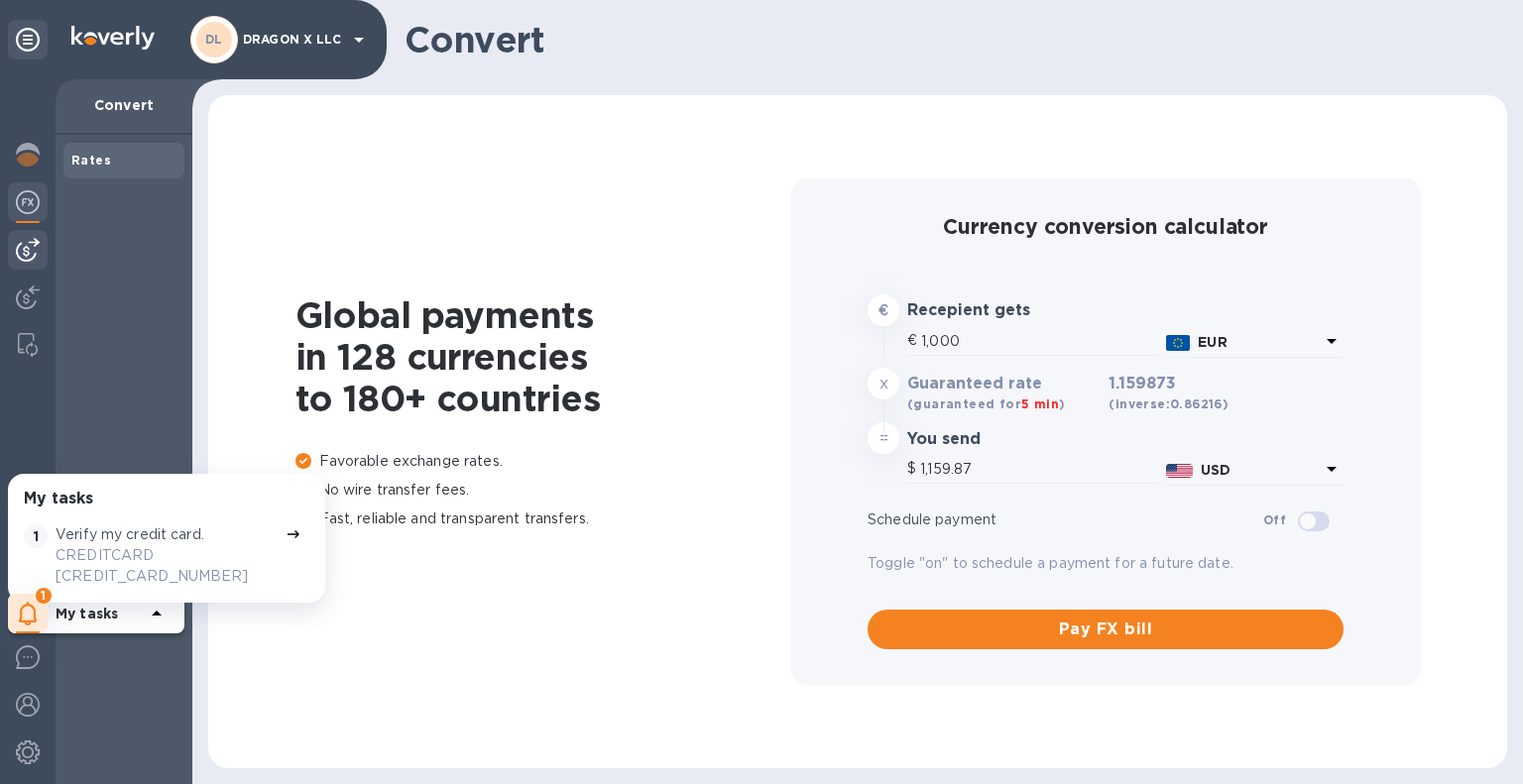 click at bounding box center (28, 250) 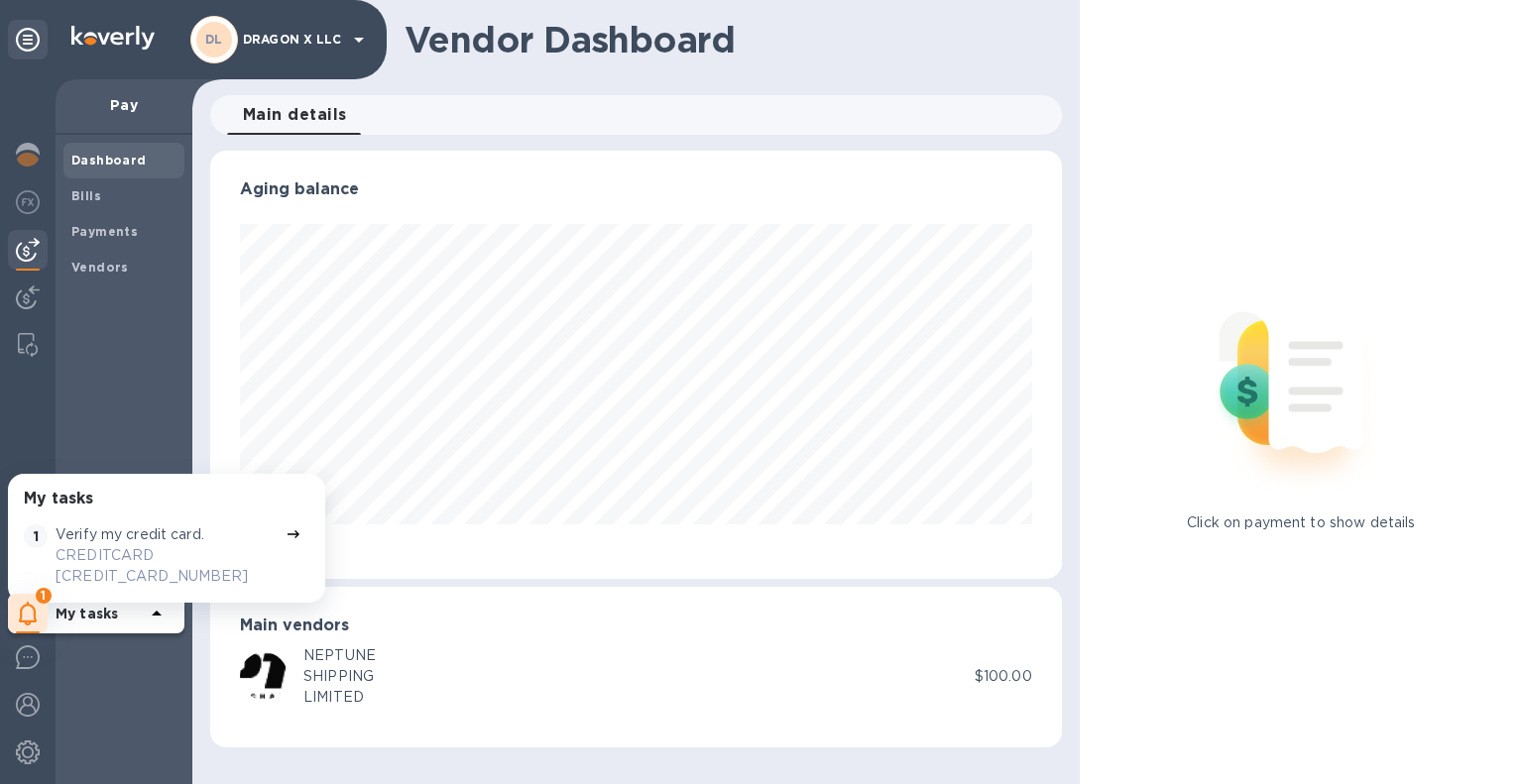 scroll, scrollTop: 990722, scrollLeft: 990685, axis: both 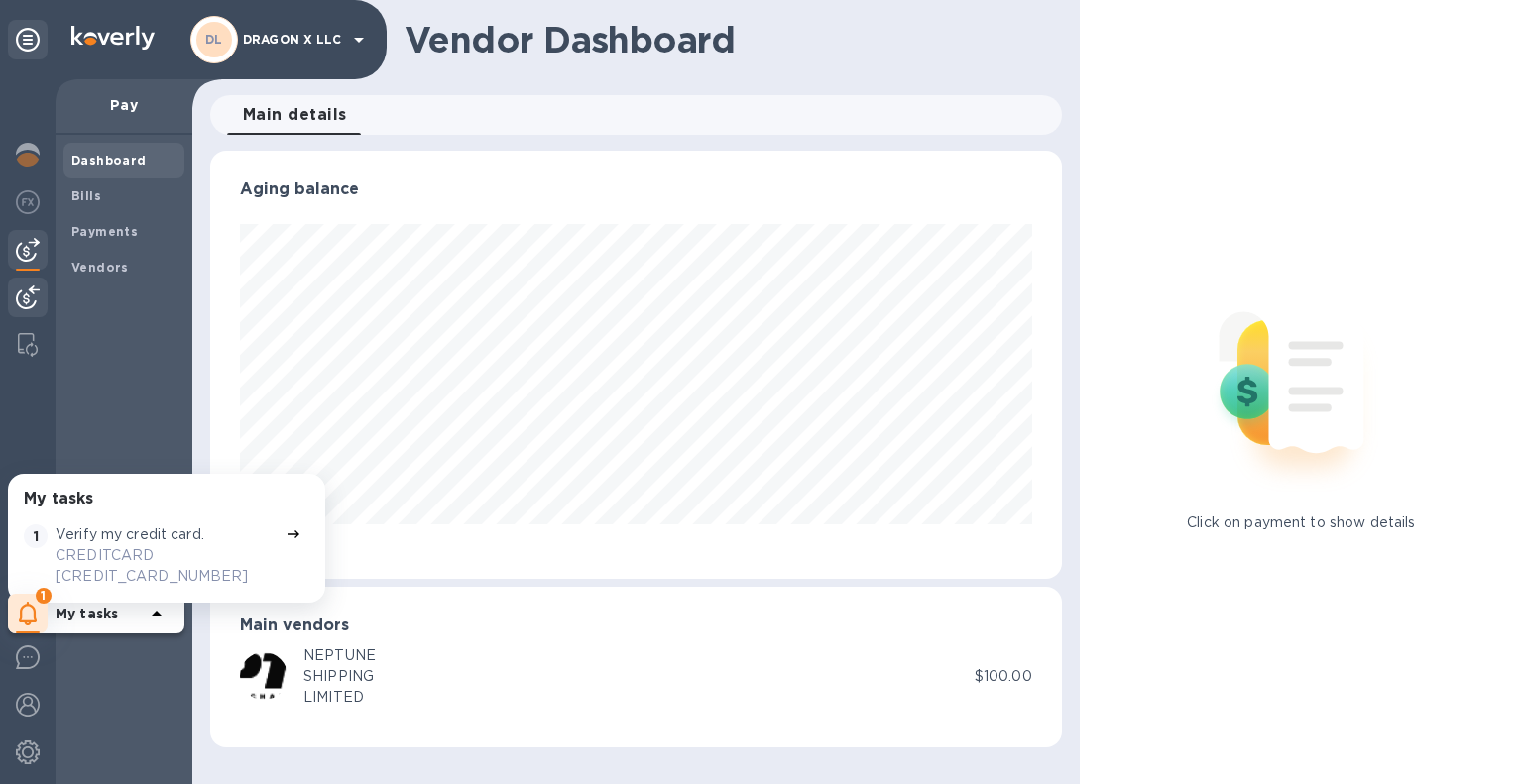 click at bounding box center (28, 297) 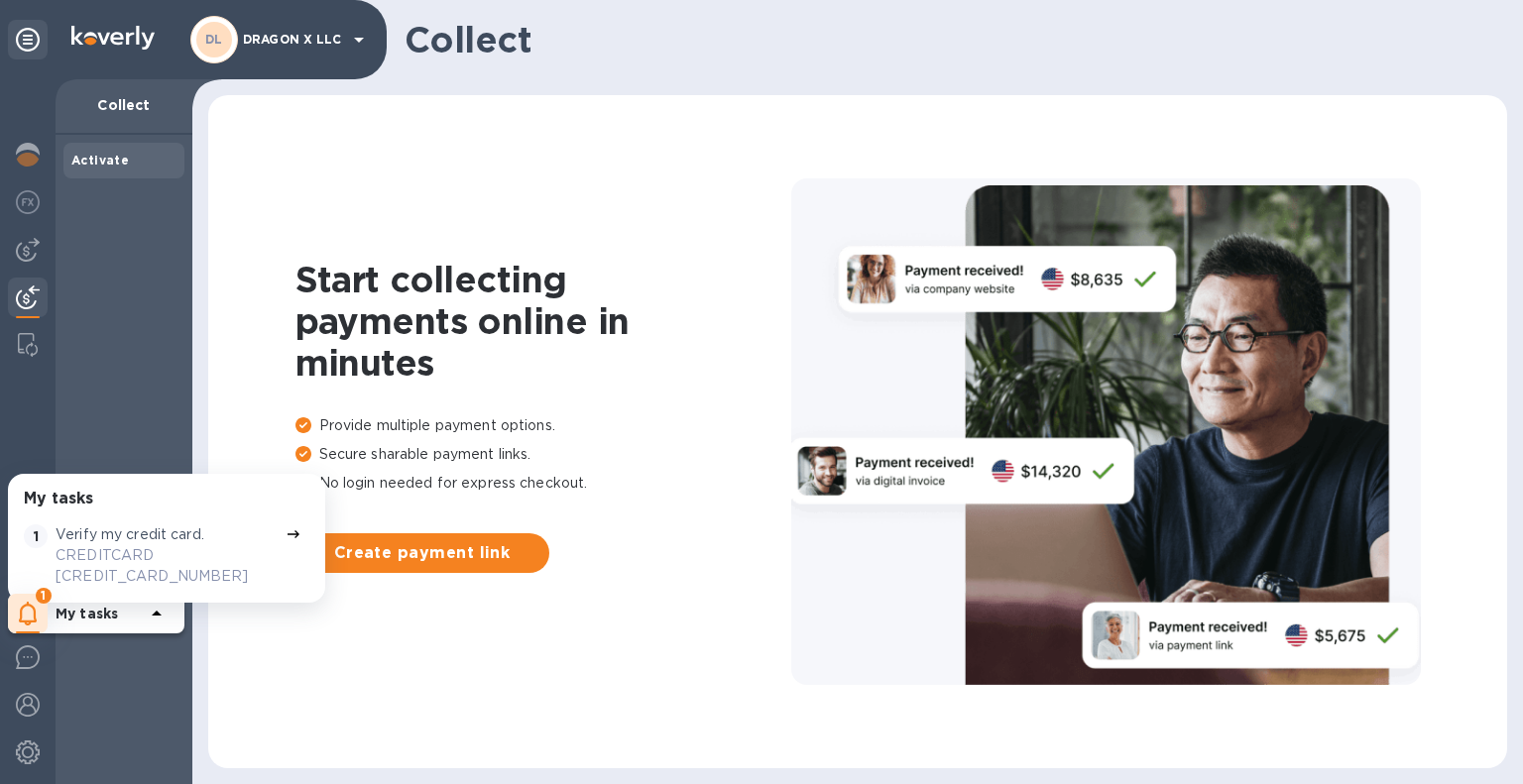 click on "Verify my credit card." at bounding box center (130, 534) 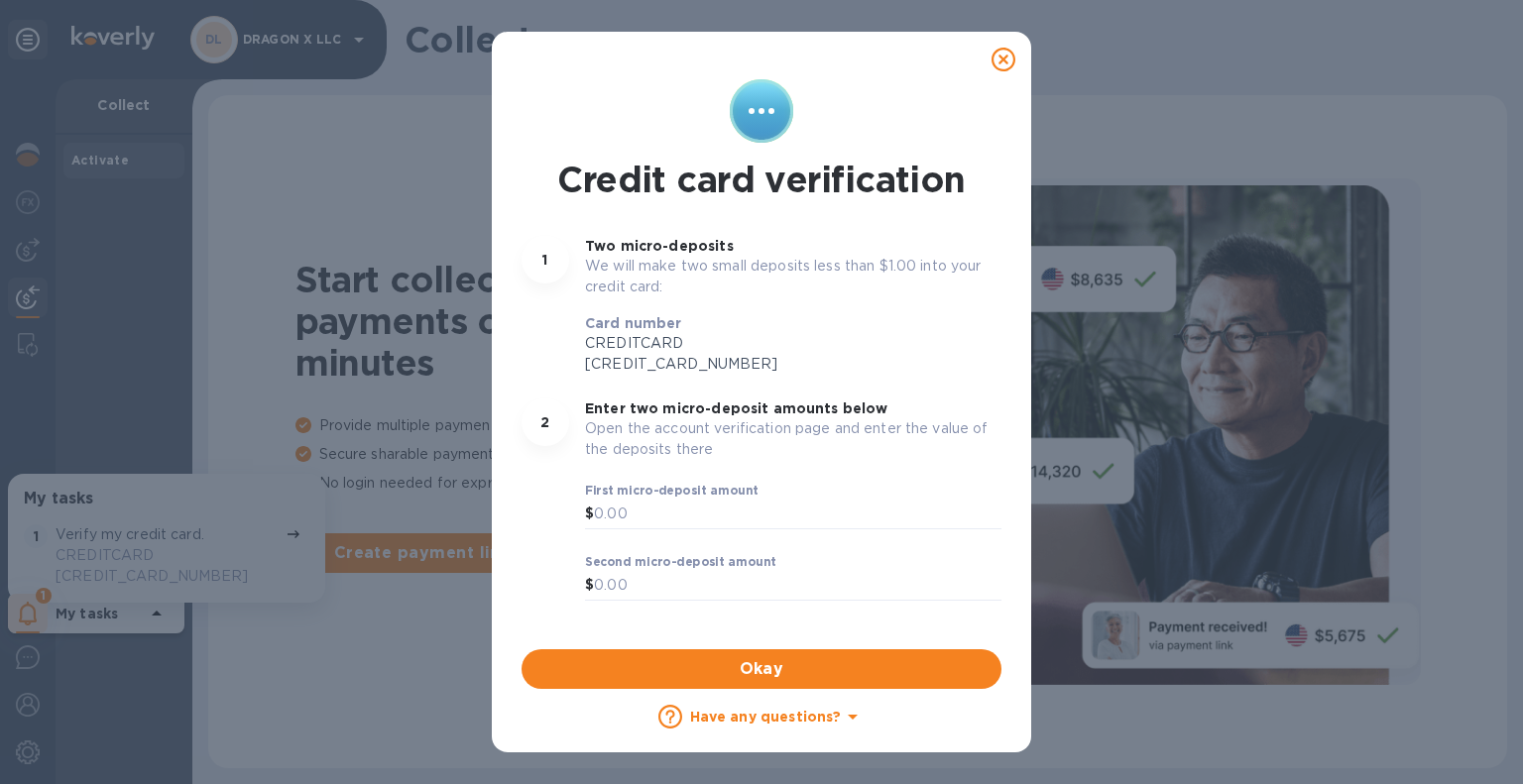 click at bounding box center [1003, 59] 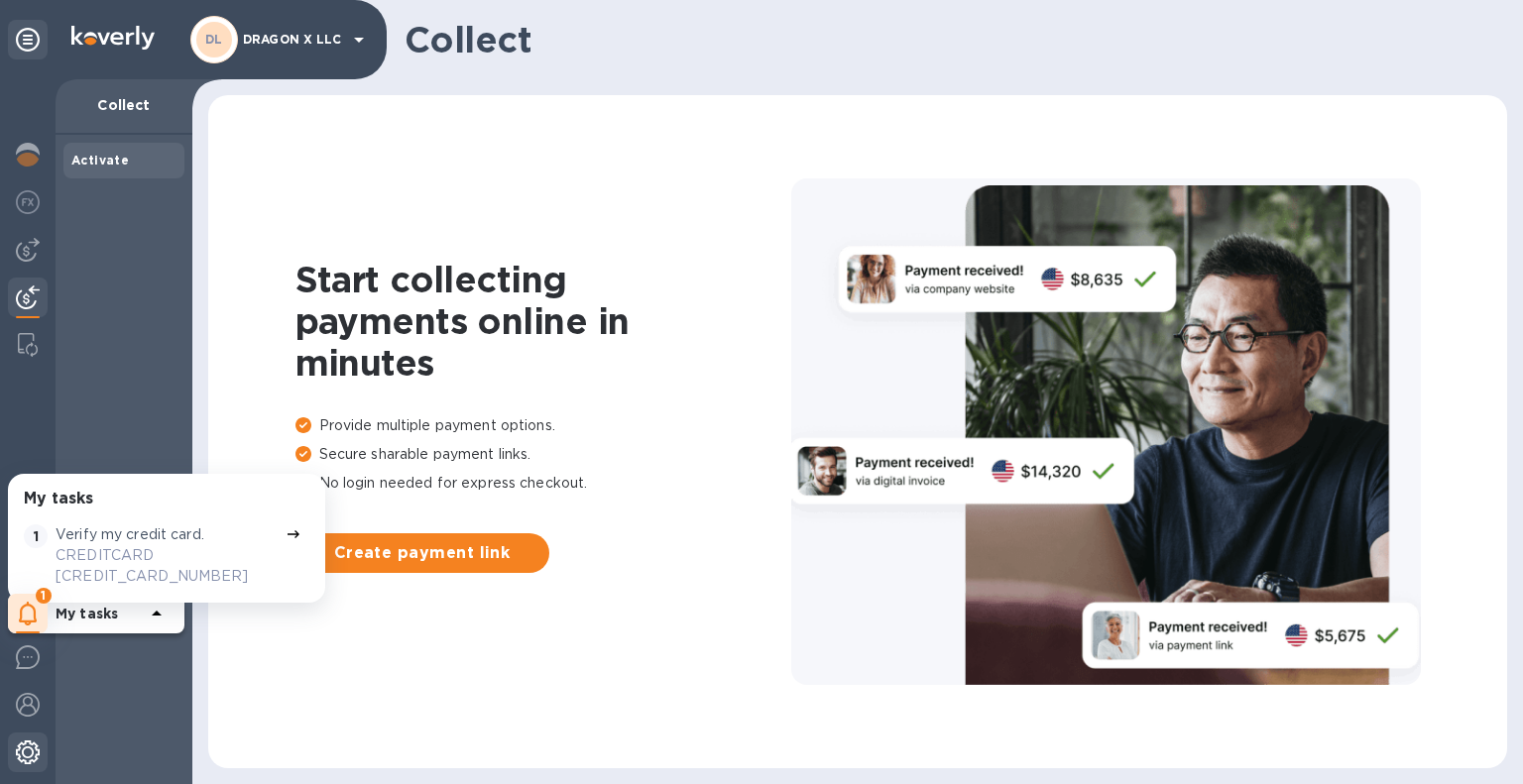 click at bounding box center [28, 754] 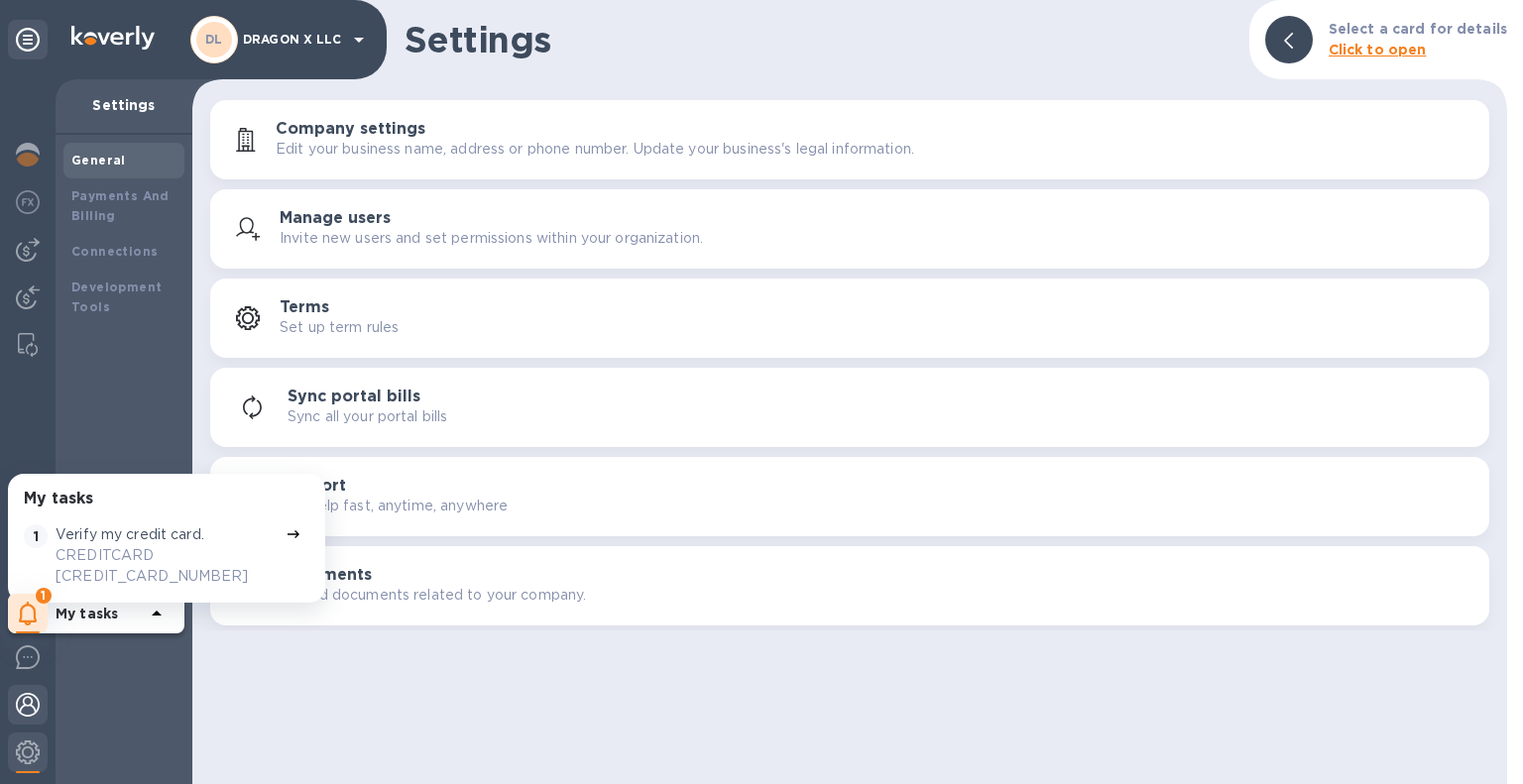 click at bounding box center (28, 705) 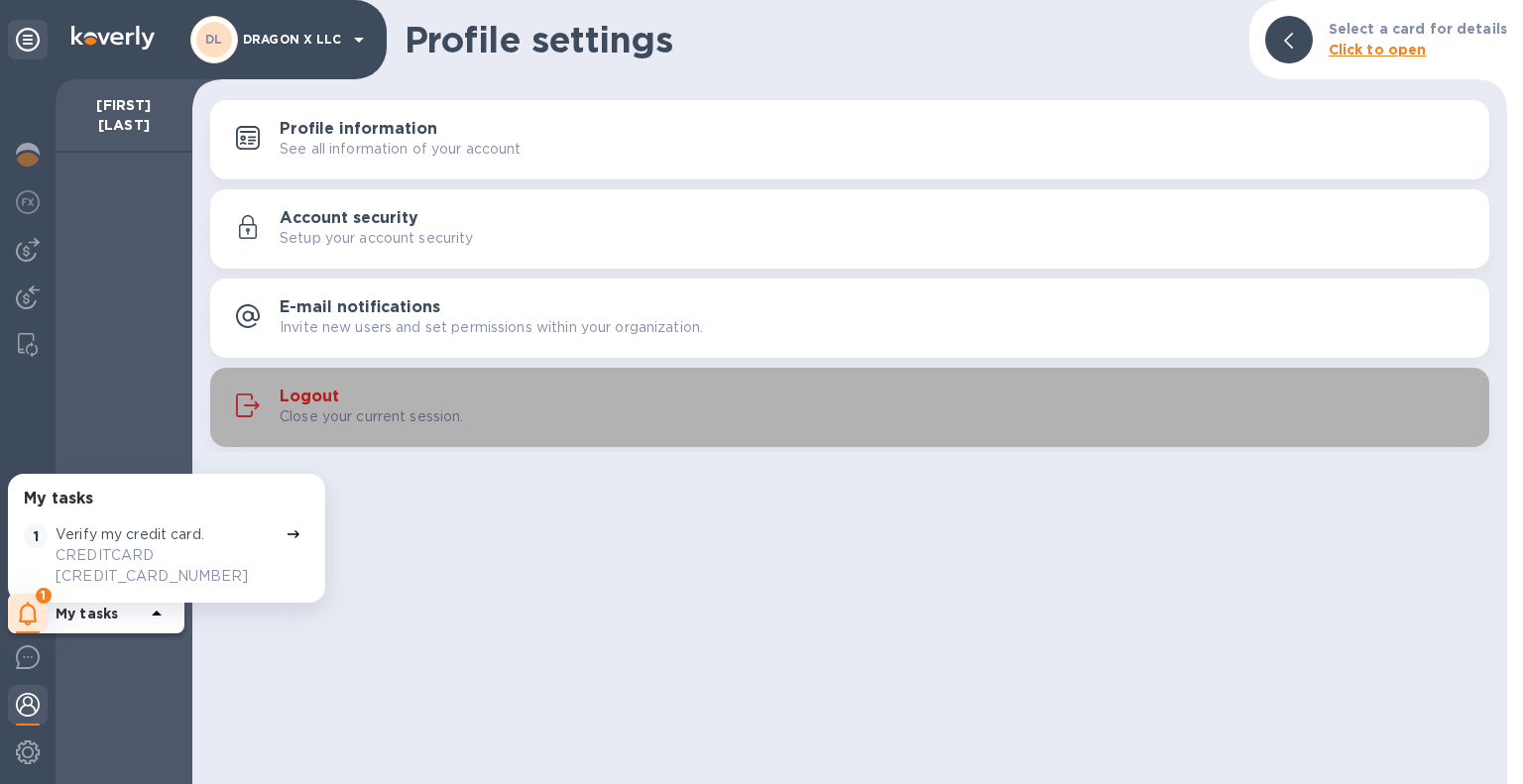click on "Logout Close your current session." at bounding box center [877, 407] 